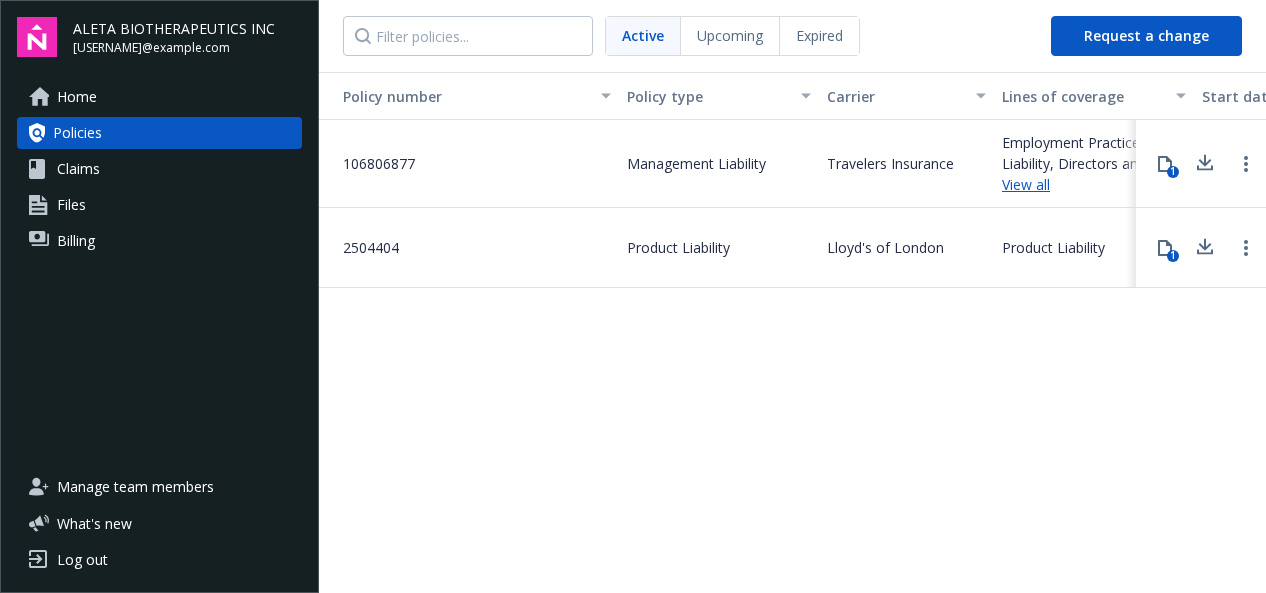 scroll, scrollTop: 0, scrollLeft: 0, axis: both 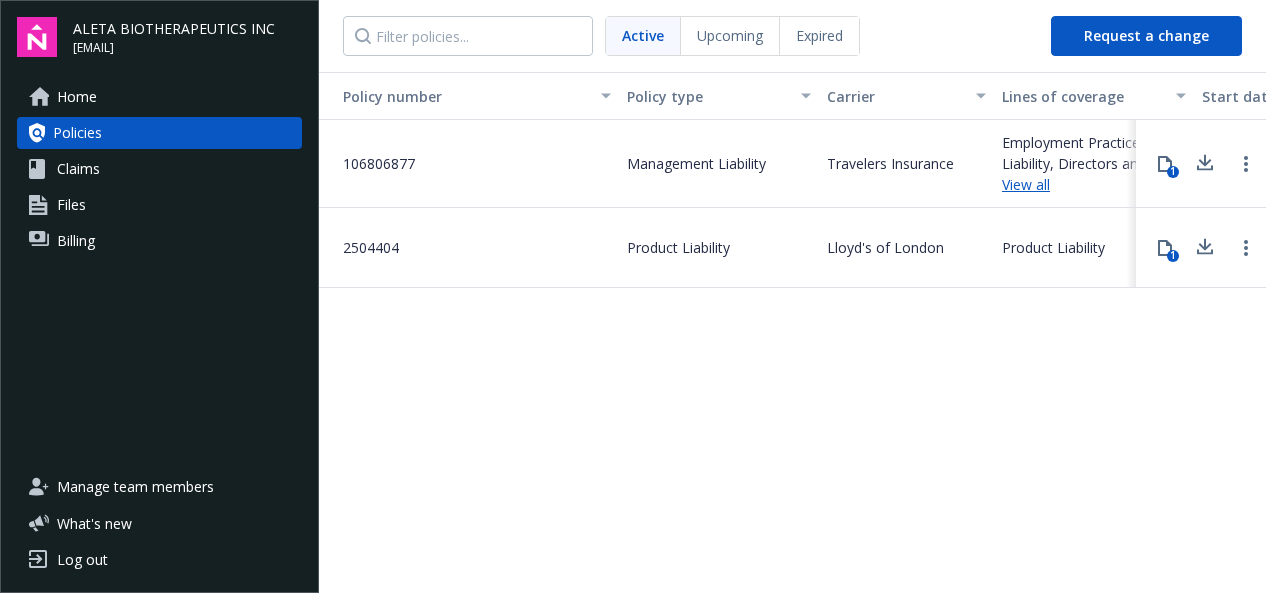 click on "Home" at bounding box center (159, 97) 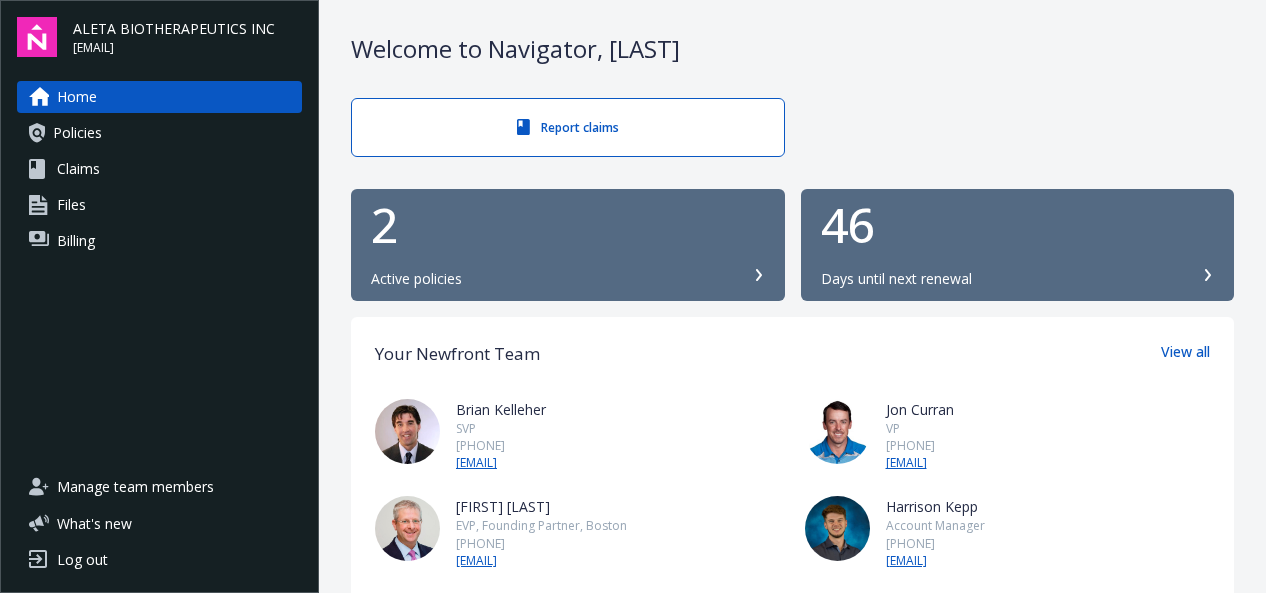 click on "2 Active policies" at bounding box center [568, 245] 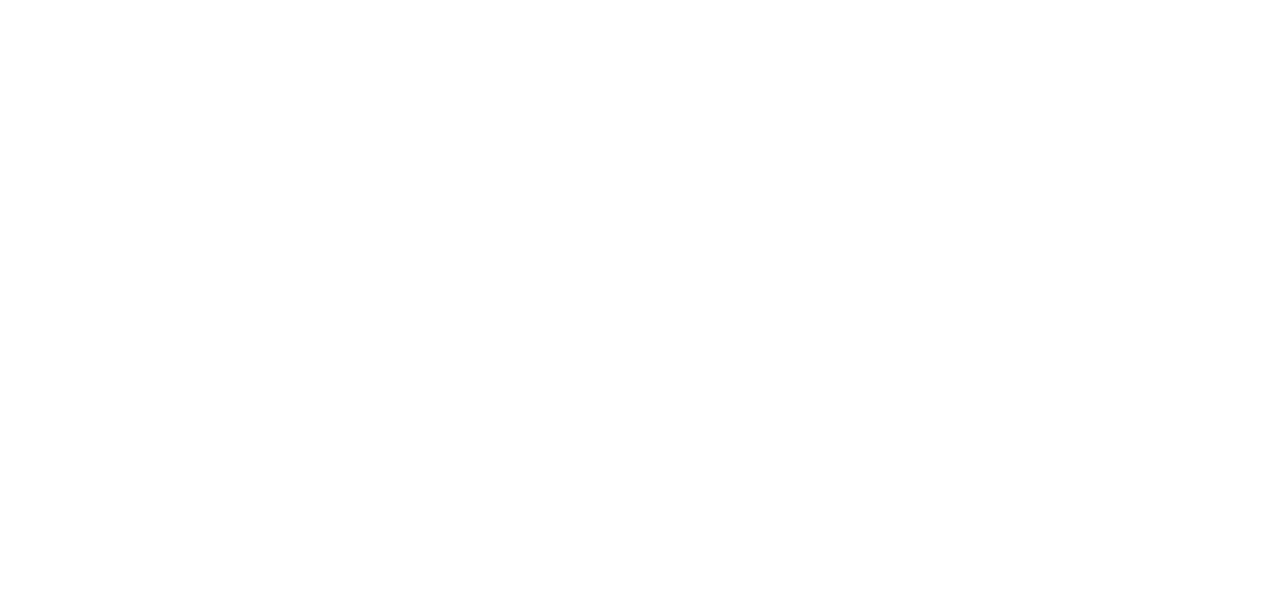 scroll, scrollTop: 0, scrollLeft: 0, axis: both 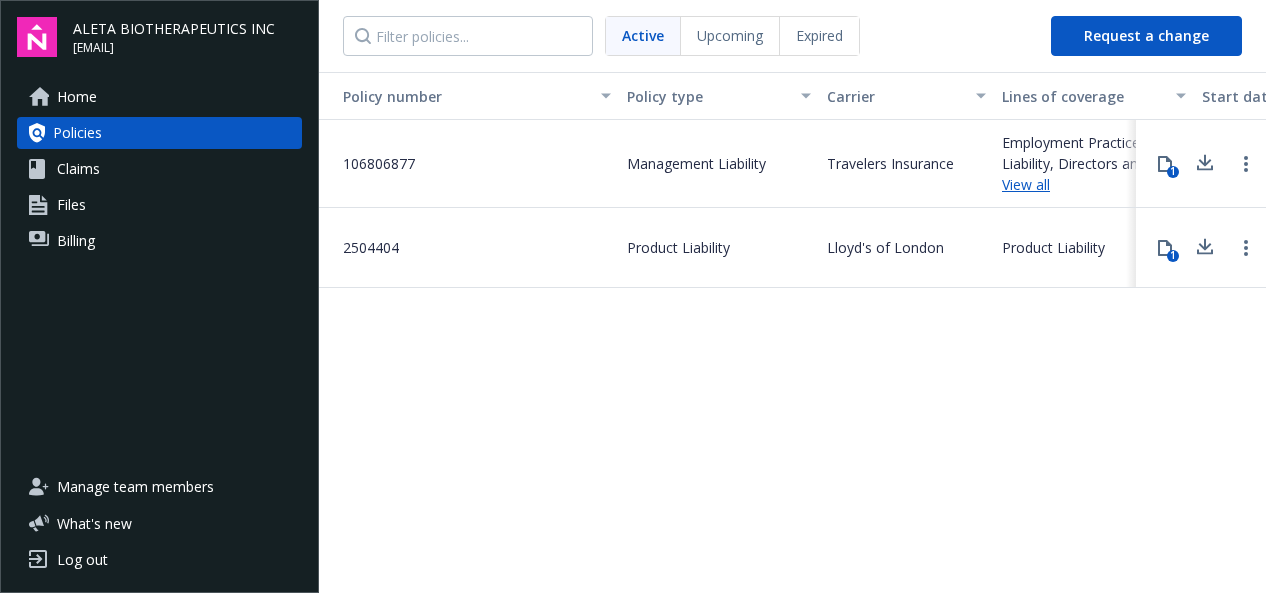 click on "Claims" at bounding box center (78, 169) 